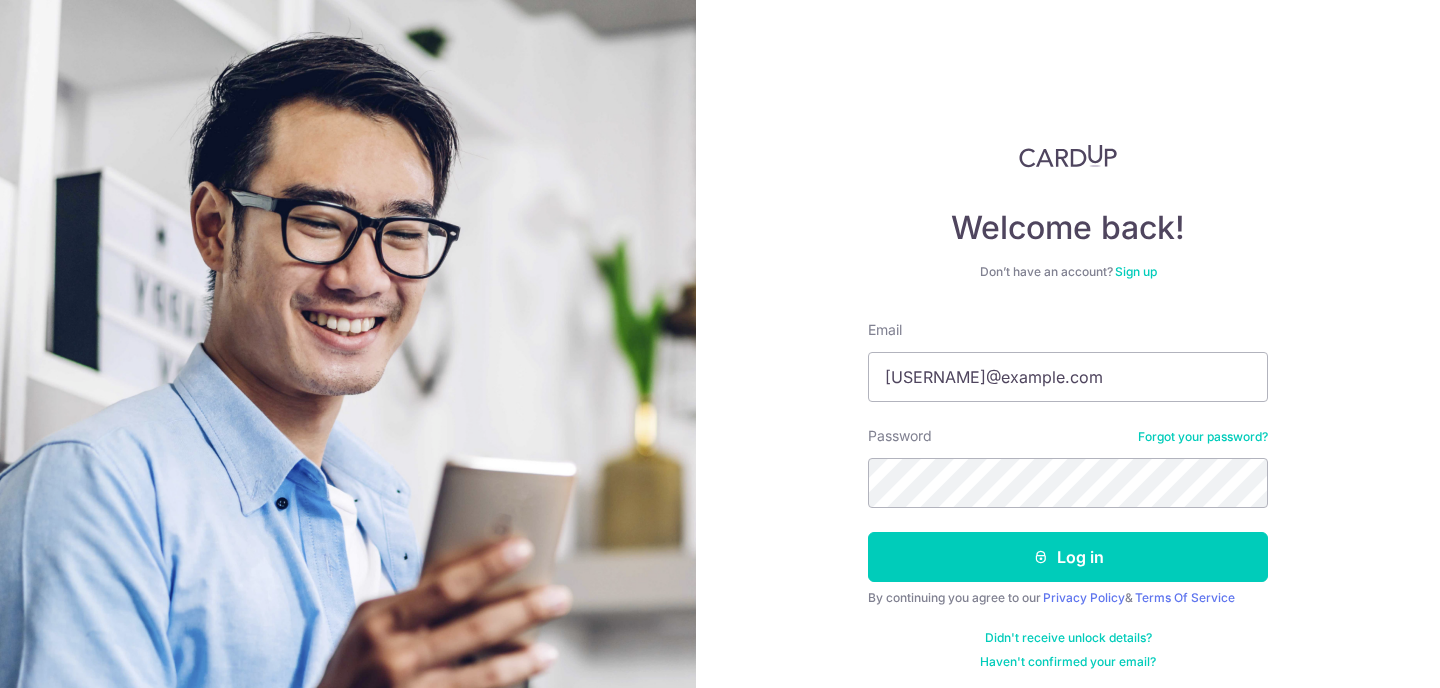 scroll, scrollTop: 0, scrollLeft: 0, axis: both 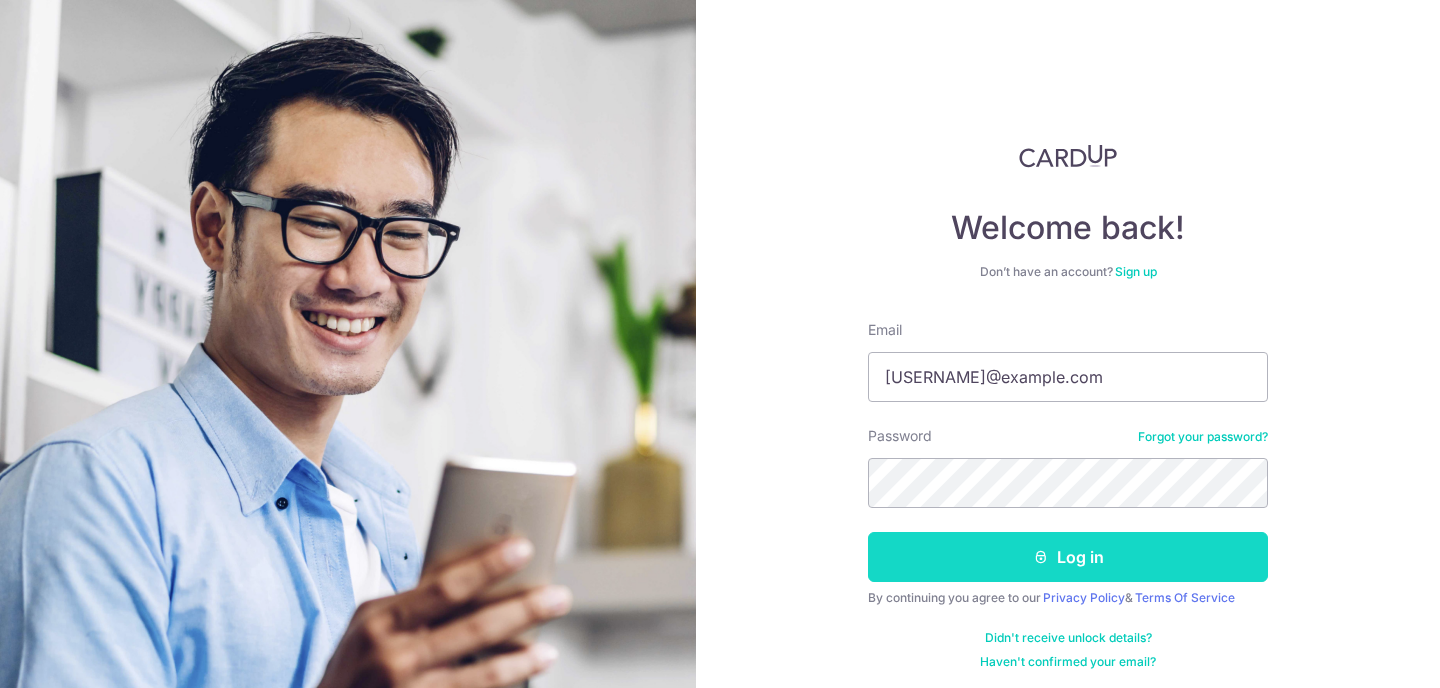 click on "Log in" at bounding box center (1068, 557) 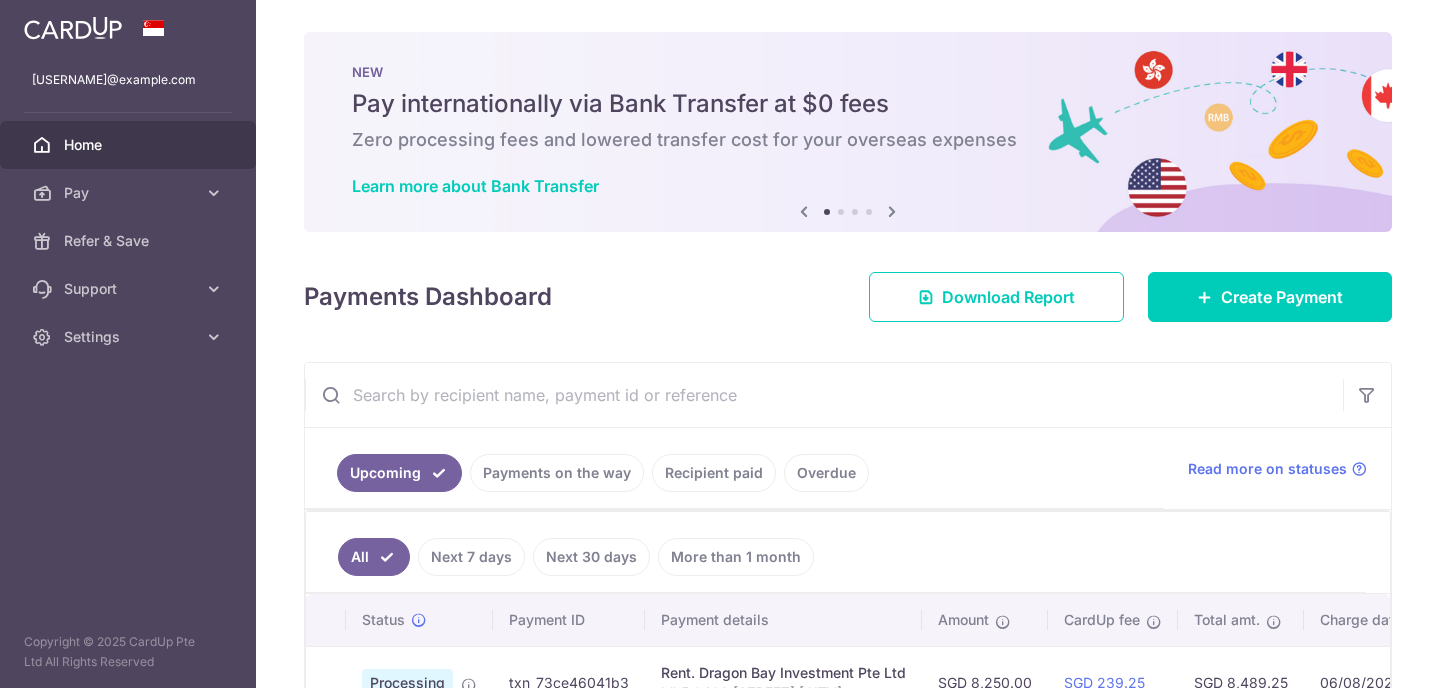 scroll, scrollTop: 0, scrollLeft: 0, axis: both 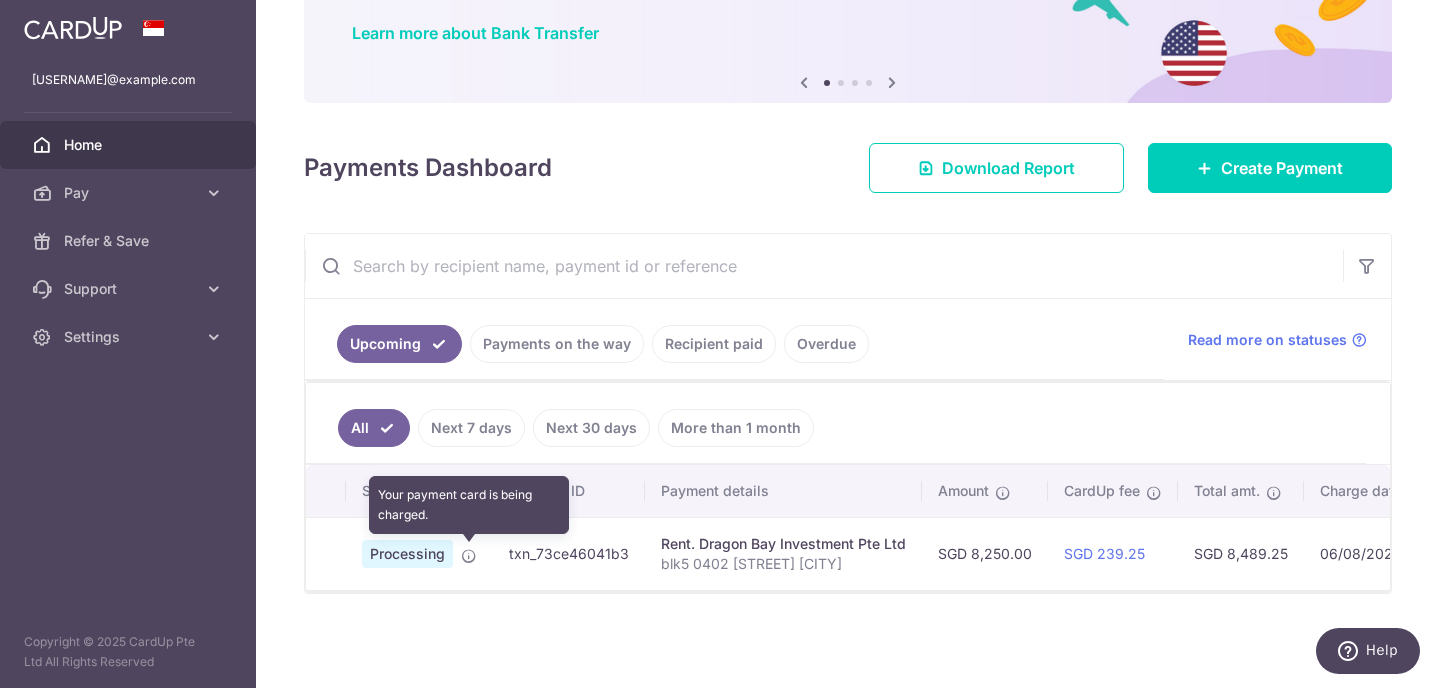 click at bounding box center [469, 556] 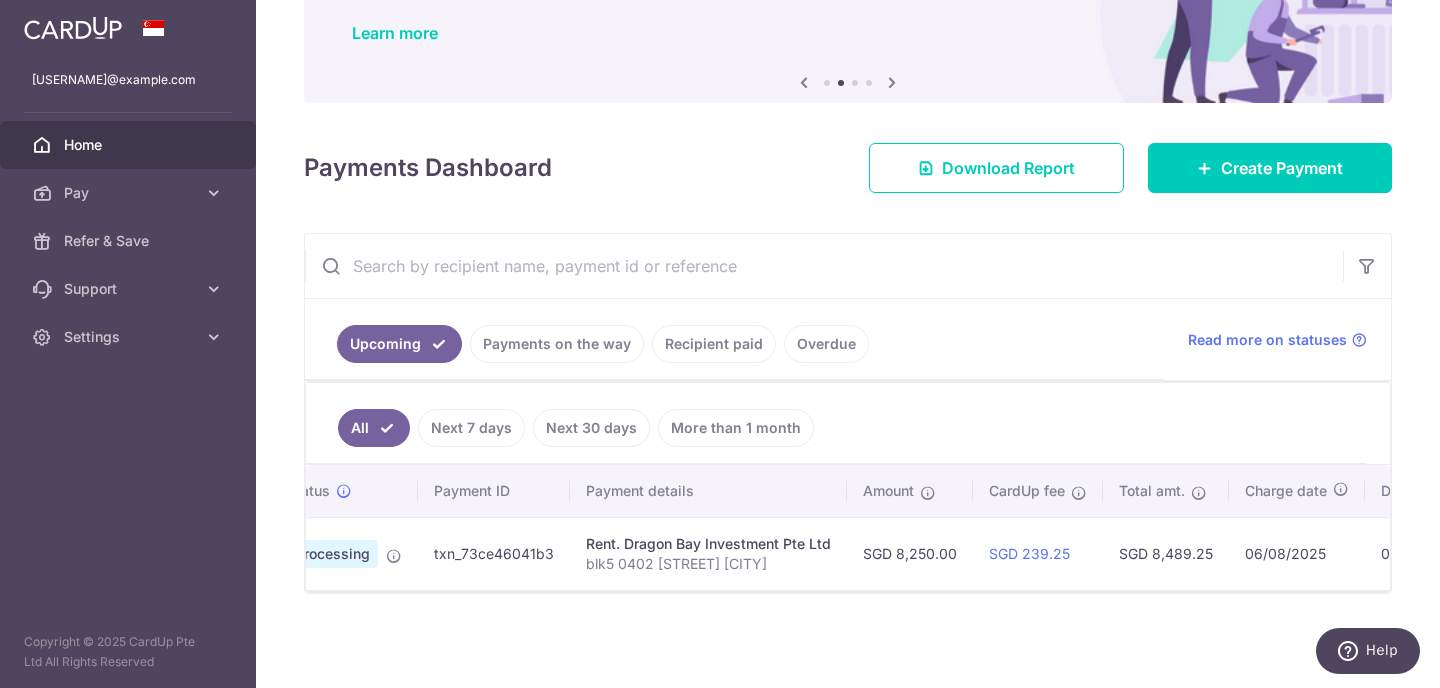 scroll, scrollTop: 0, scrollLeft: 306, axis: horizontal 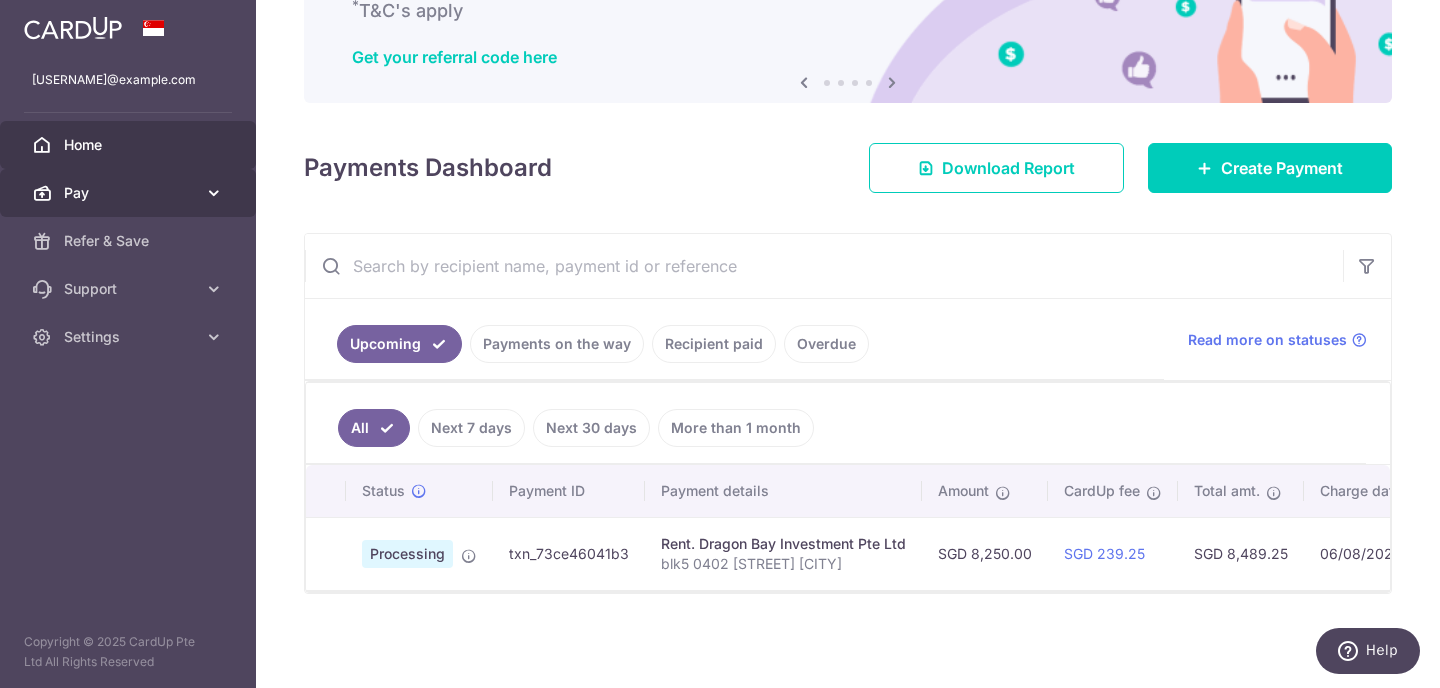 click on "Pay" at bounding box center (130, 193) 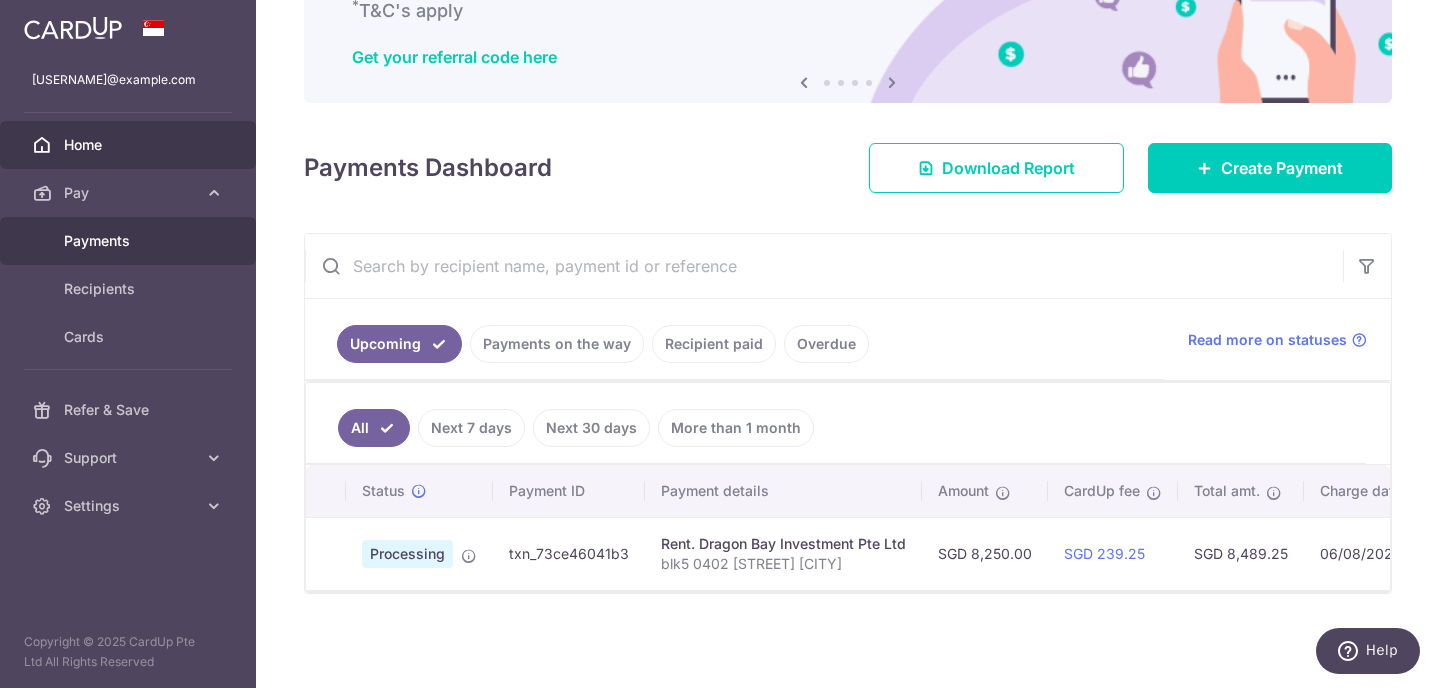 click on "Payments" at bounding box center (130, 241) 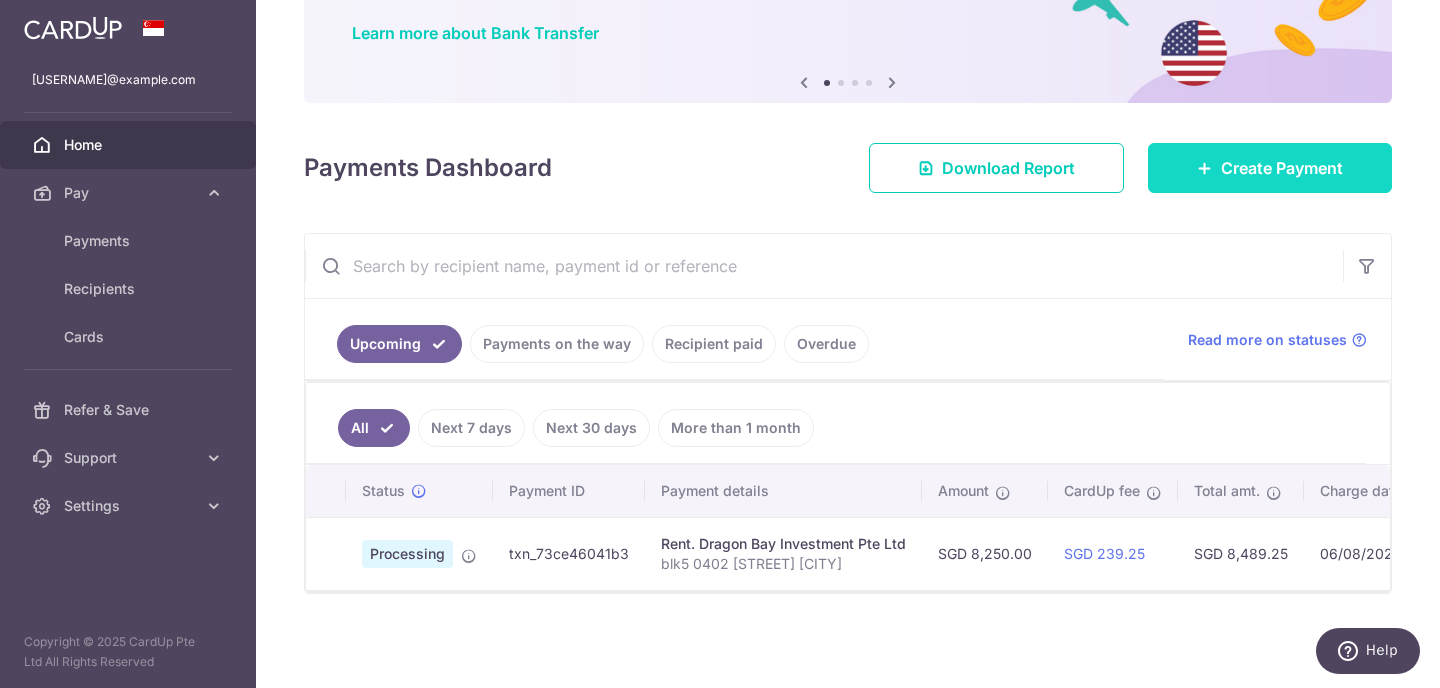 click on "Create Payment" at bounding box center [1282, 168] 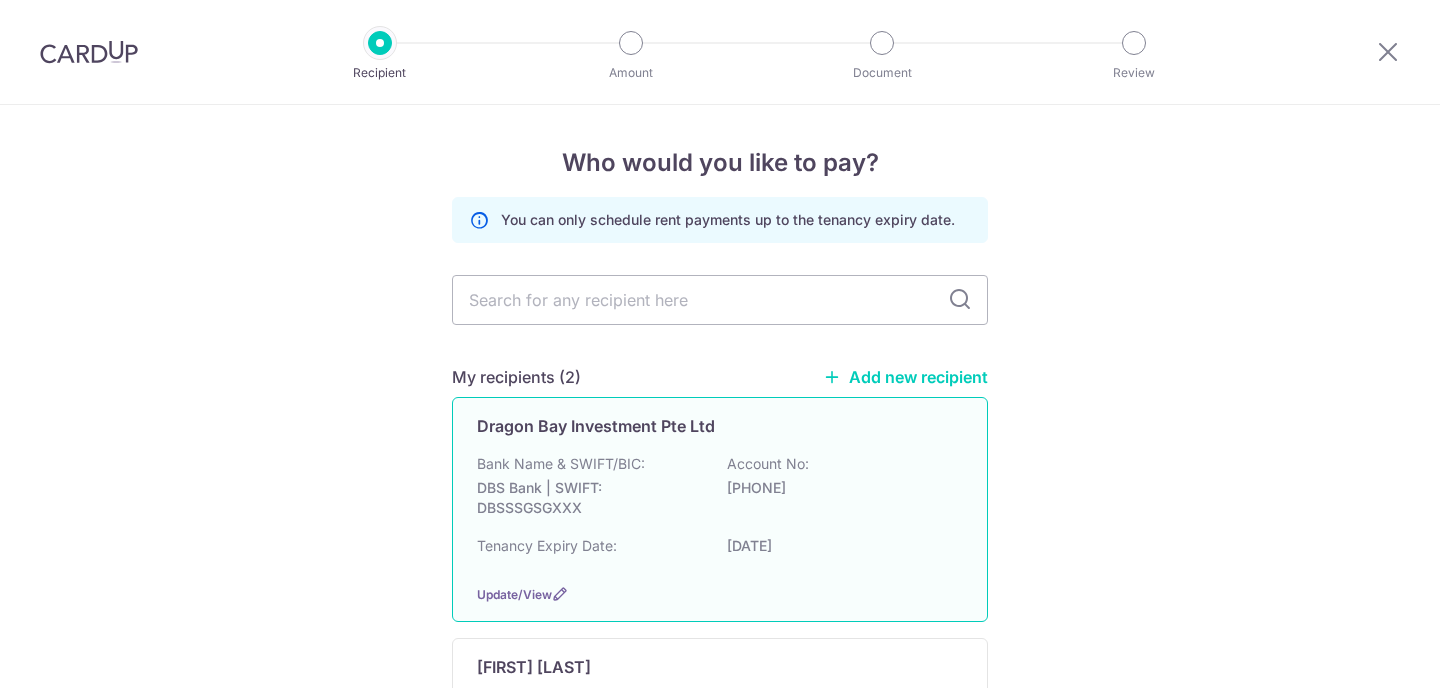 scroll, scrollTop: 0, scrollLeft: 0, axis: both 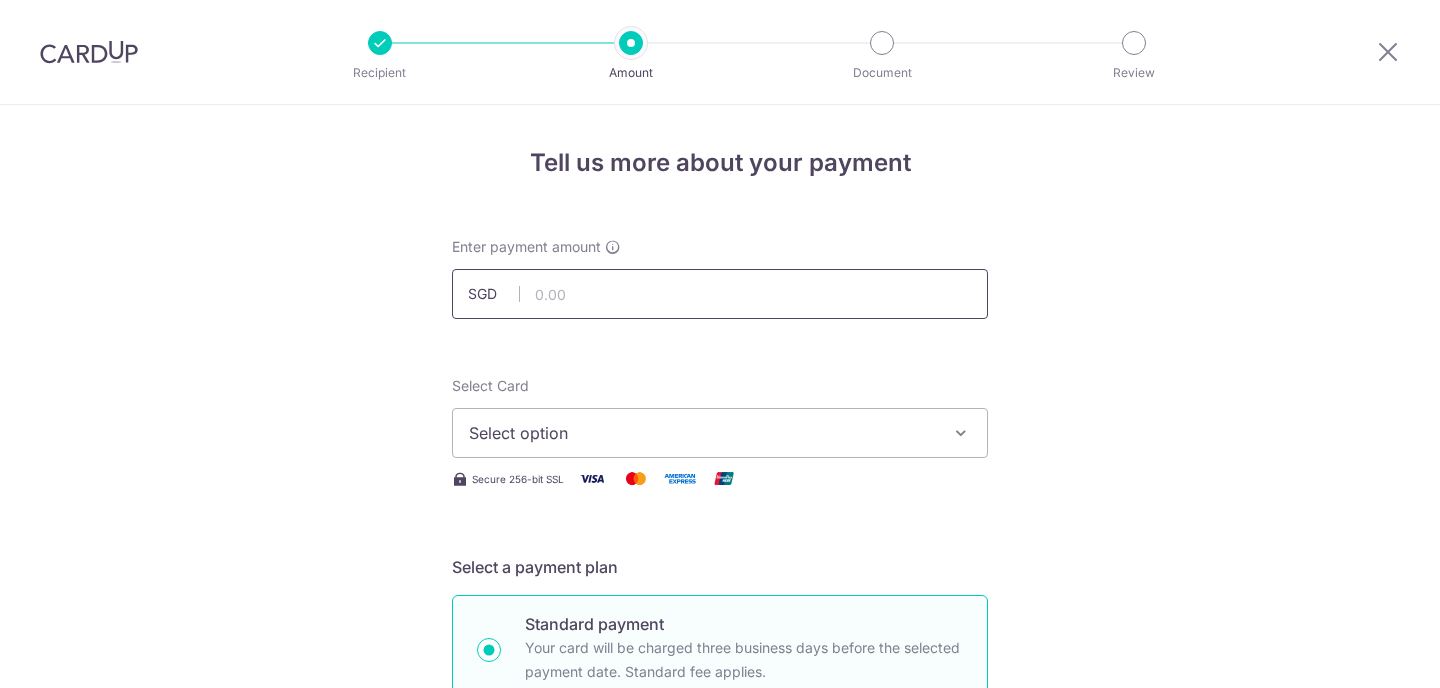 click at bounding box center (720, 294) 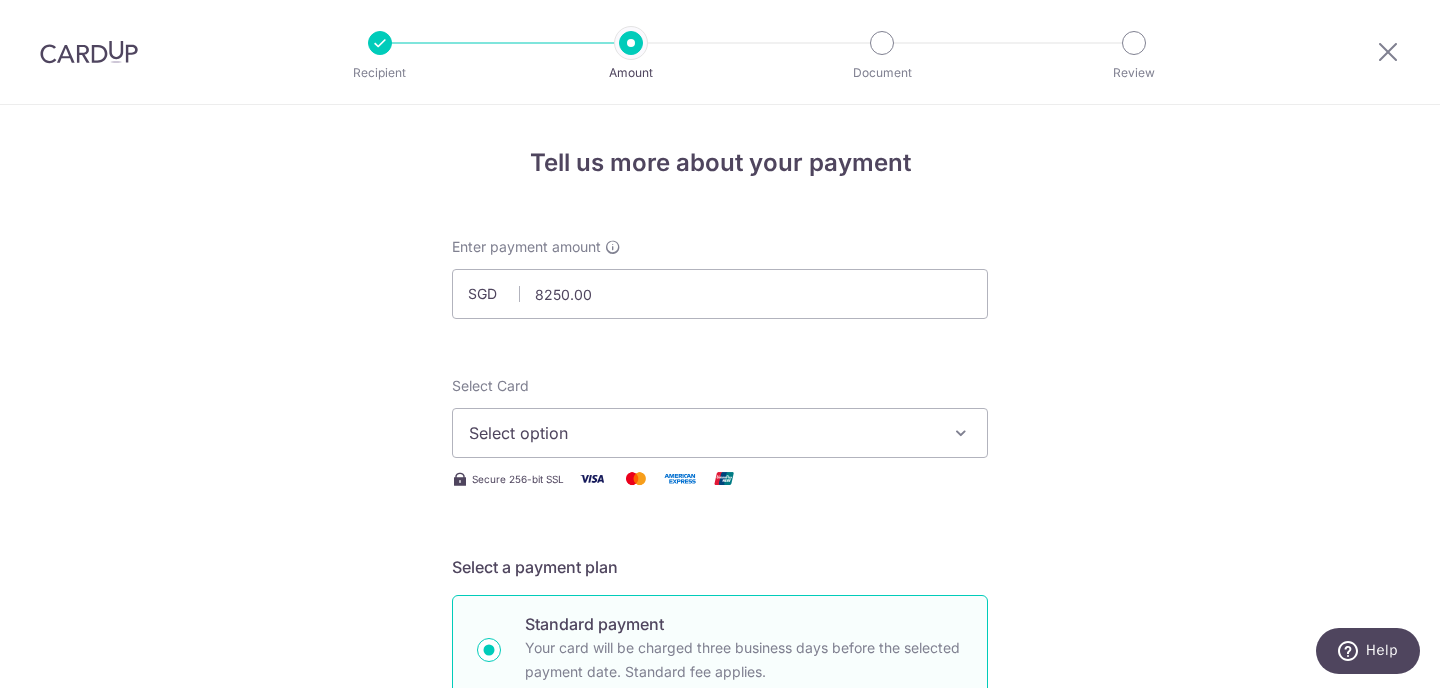 type on "8,250.00" 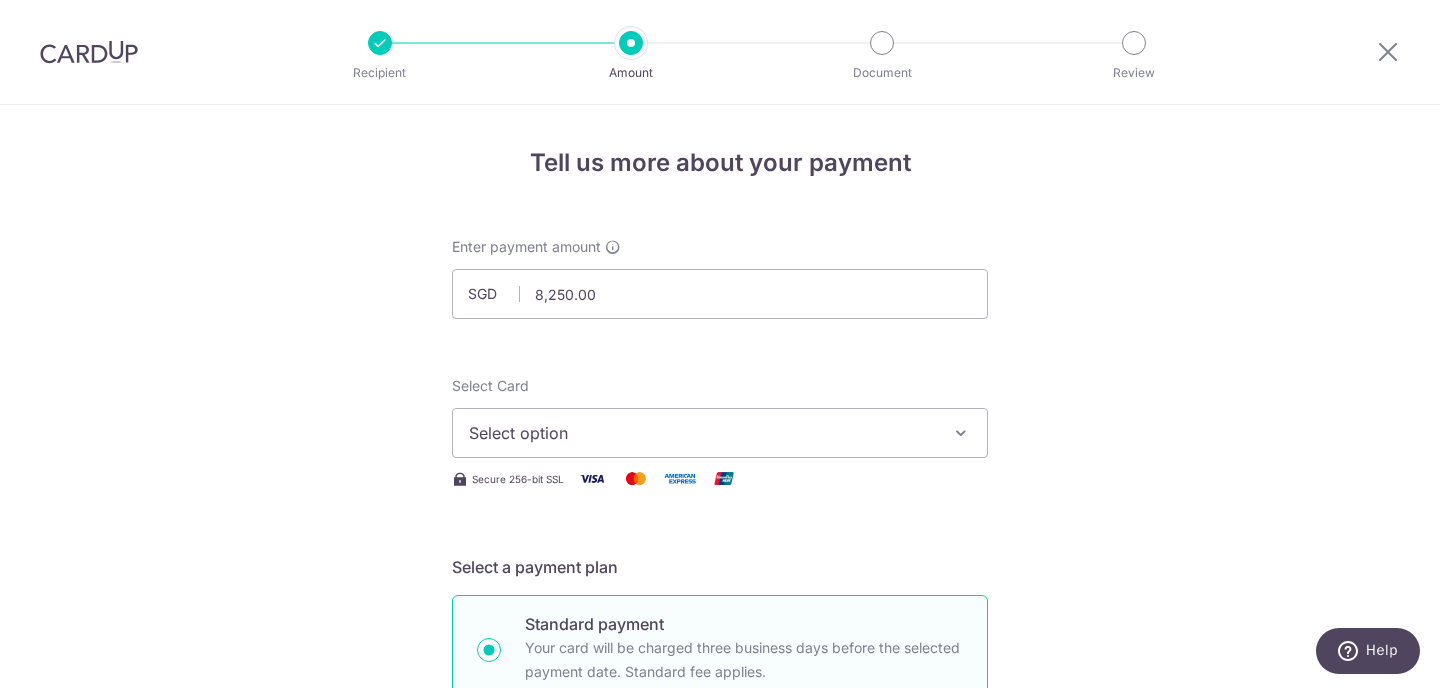 click on "Select option" at bounding box center [702, 433] 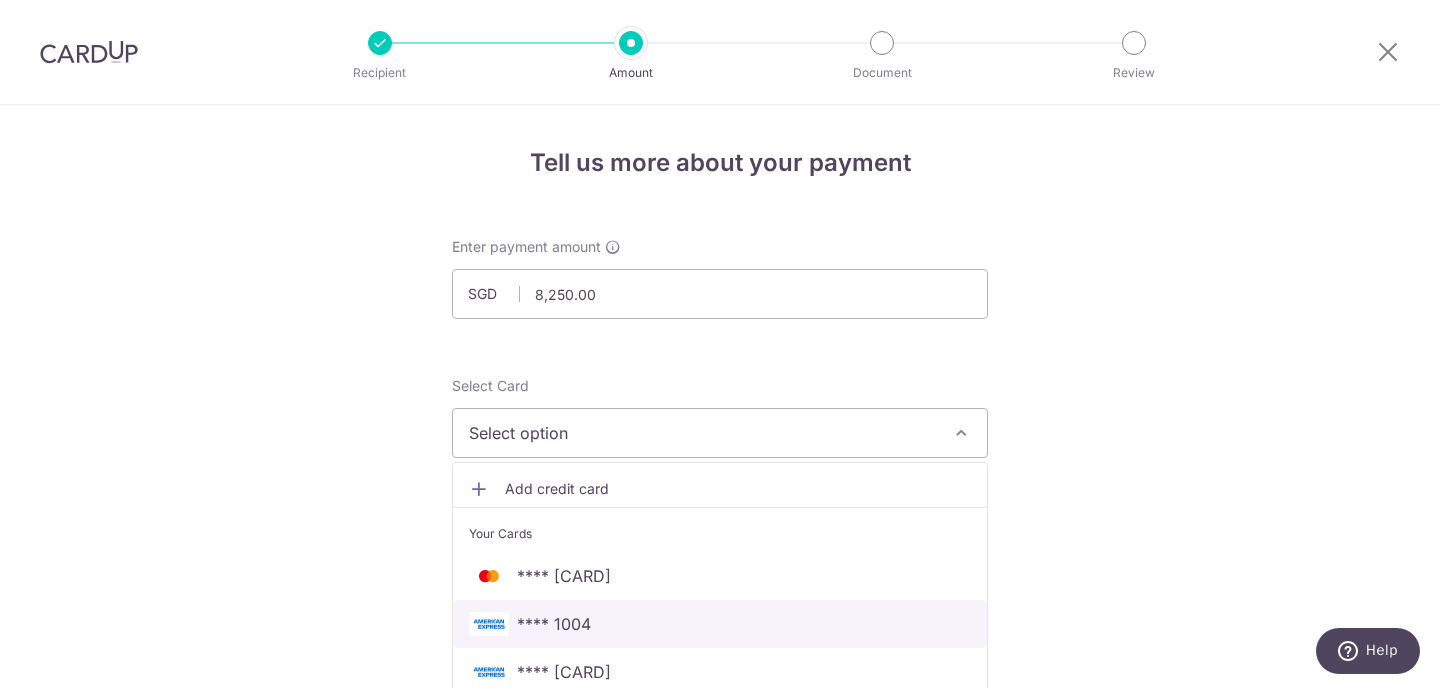 click on "**** 1004" at bounding box center (720, 624) 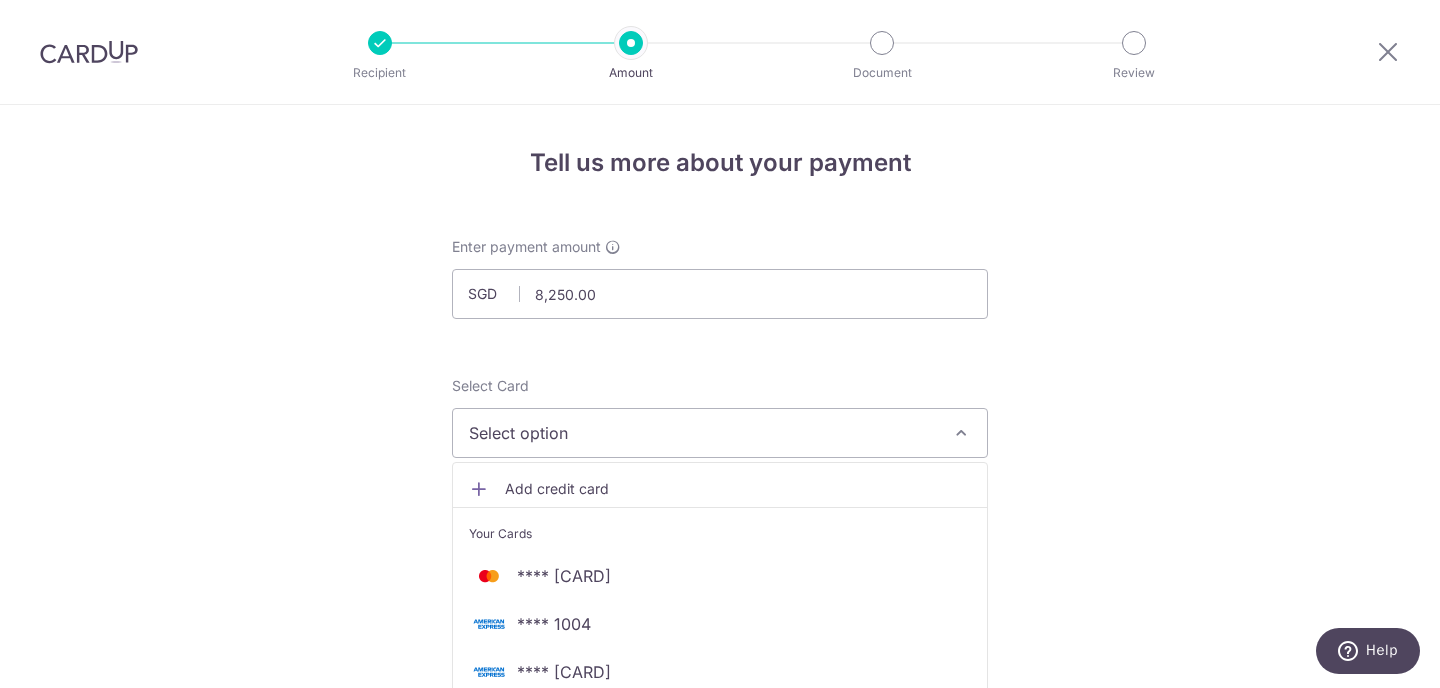 click on "Enter payment amount
SGD
8,250.00
8250.00
Select Card
Select option
Add credit card
Your Cards
**** [CARD]
**** [CARD]
**** [CARD]
**** [CARD]
Secure 256-bit SSL
Text
New card details
Card" at bounding box center (720, 1028) 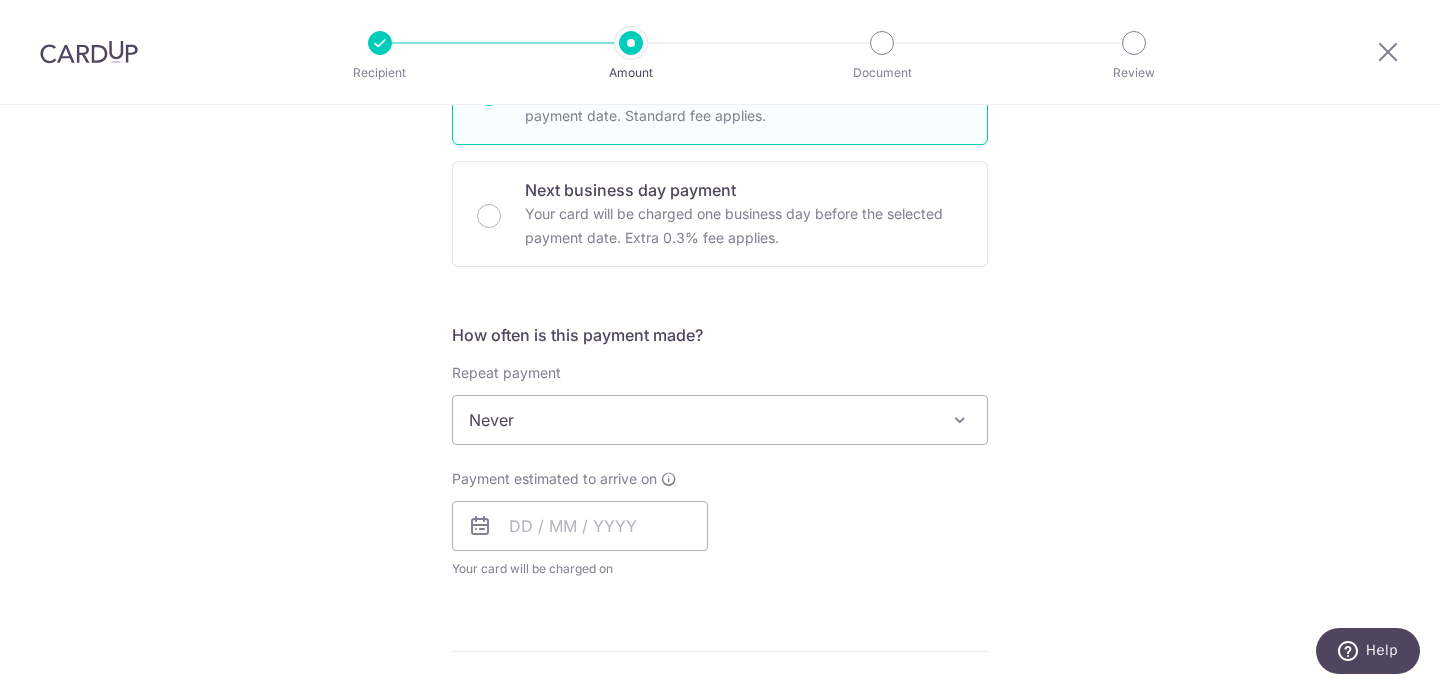 scroll, scrollTop: 551, scrollLeft: 0, axis: vertical 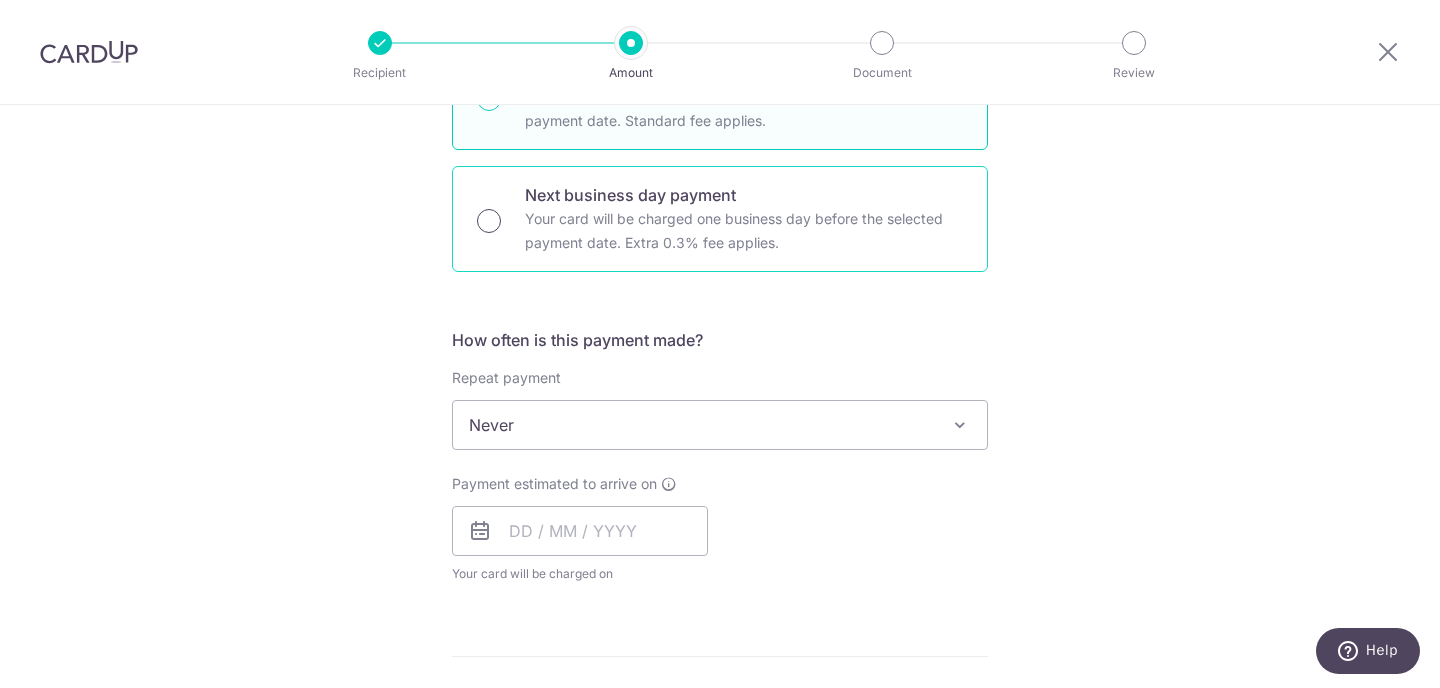 click on "Next business day payment
Your card will be charged one business day before the selected payment date. Extra 0.3% fee applies." at bounding box center (489, 221) 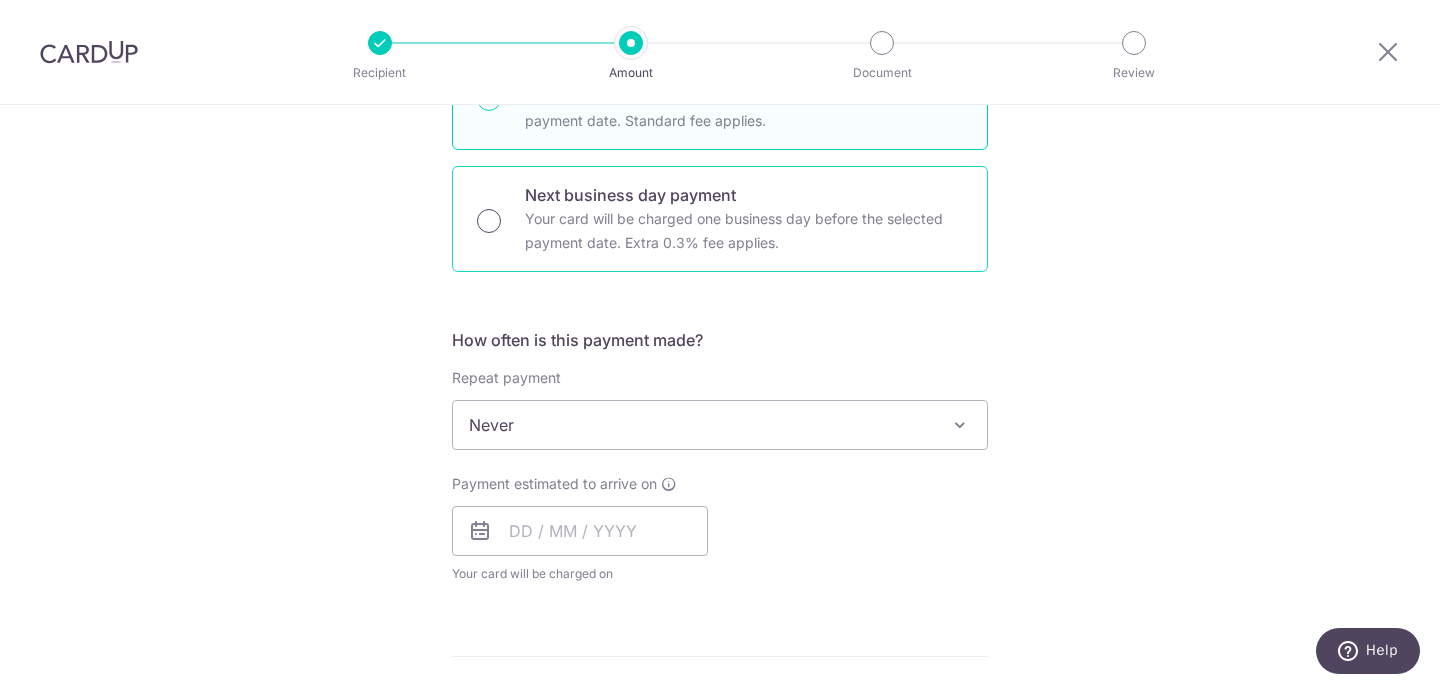 radio on "true" 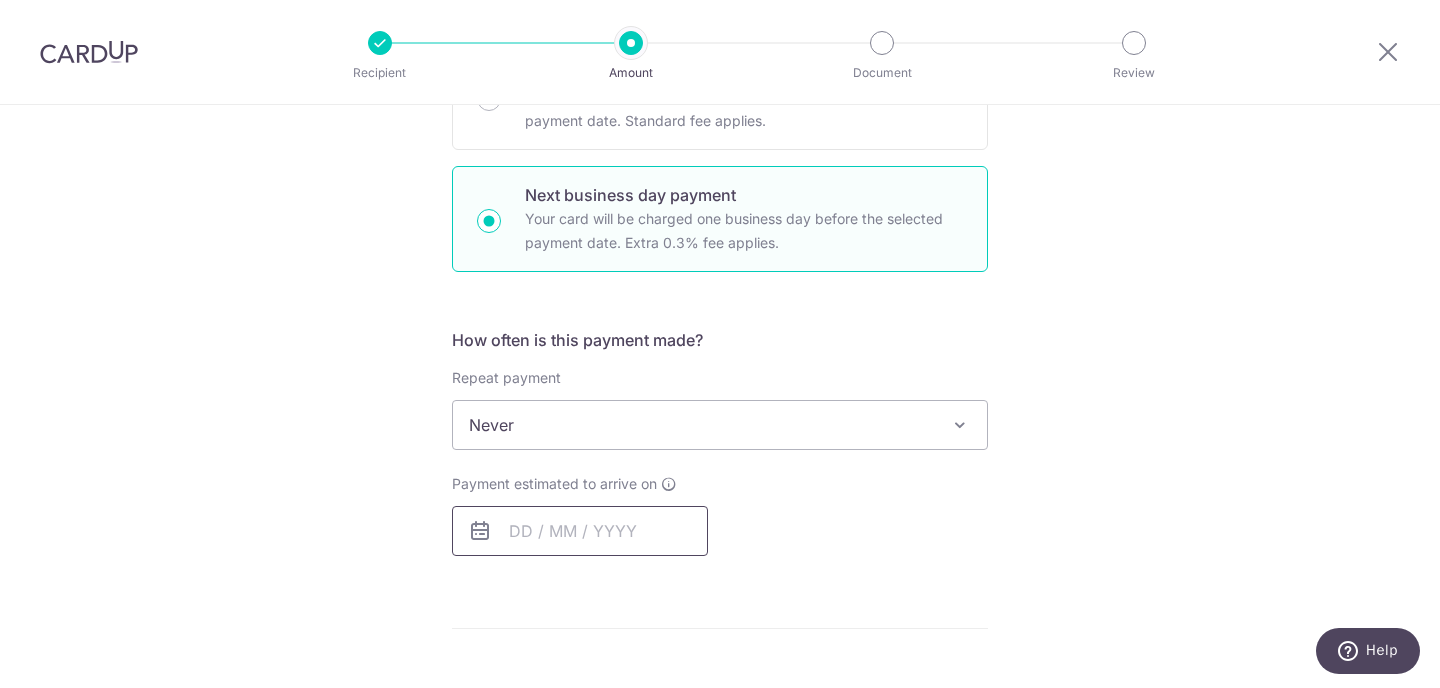 click at bounding box center [580, 531] 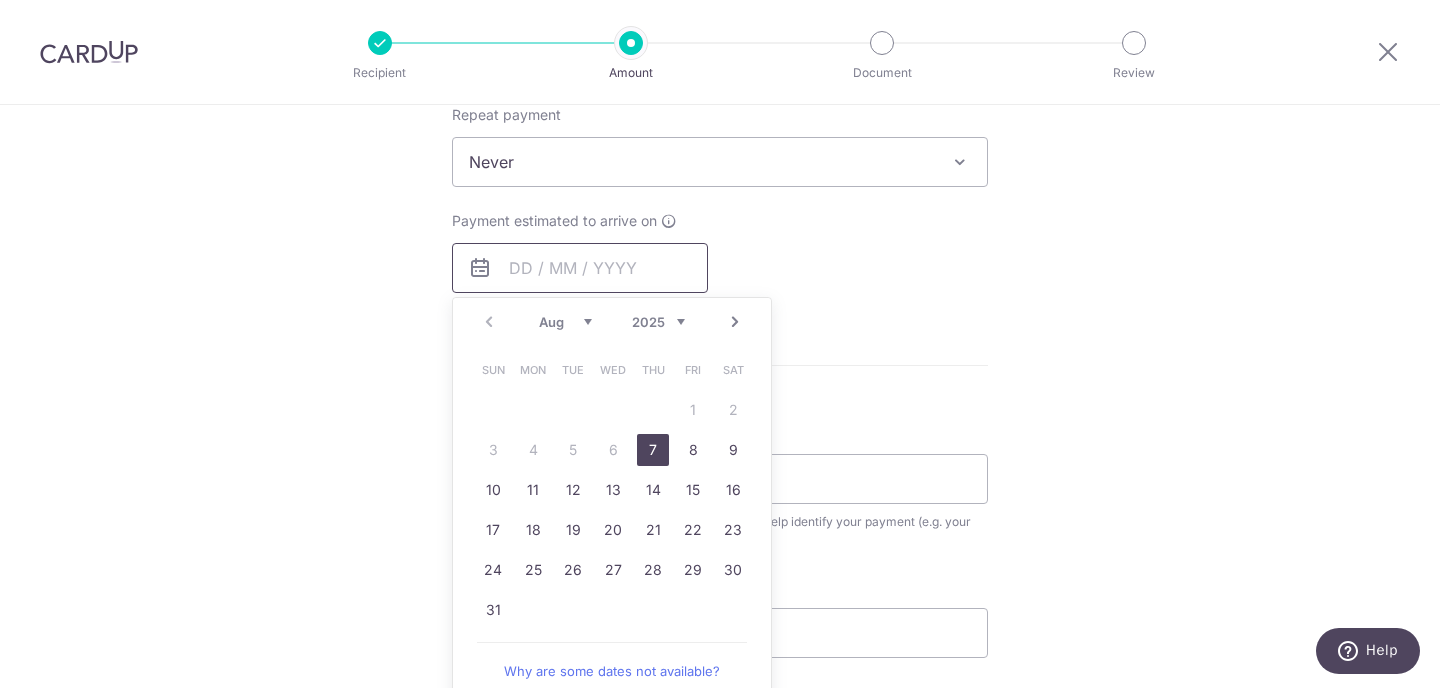 scroll, scrollTop: 812, scrollLeft: 0, axis: vertical 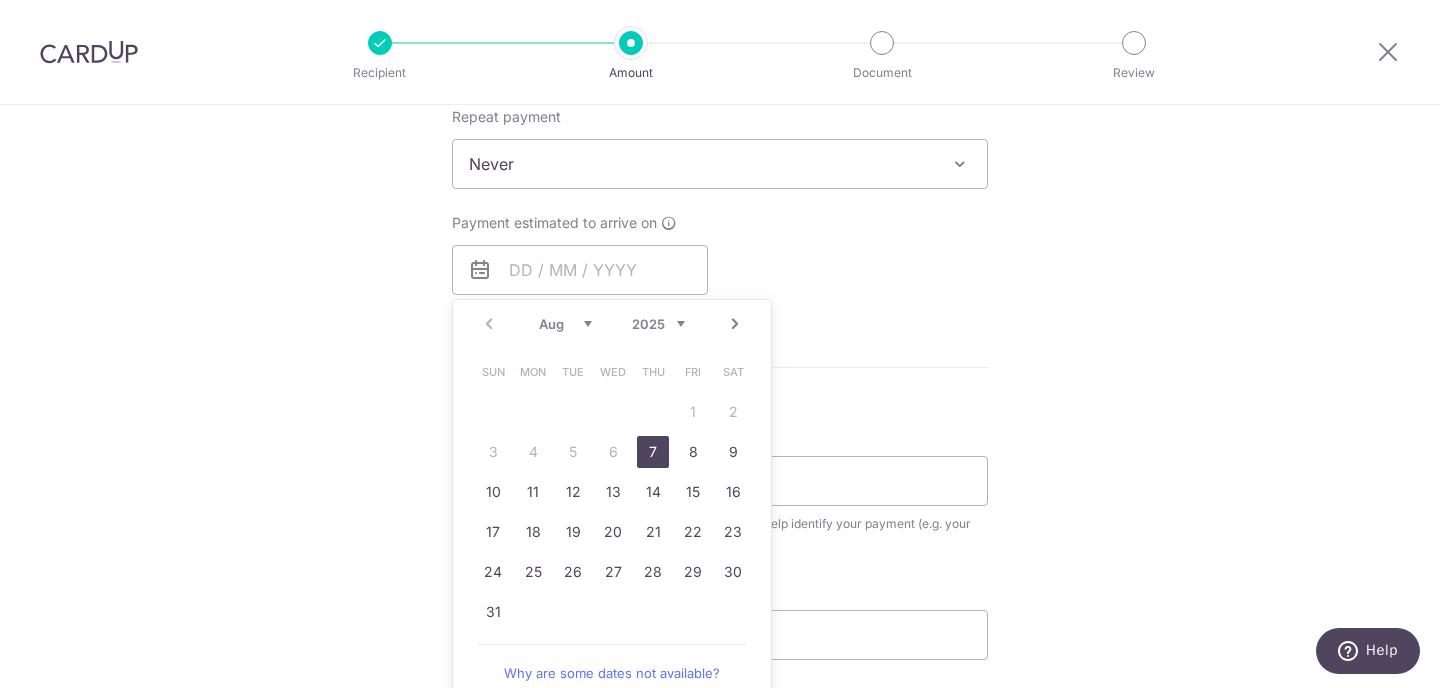 click on "7" at bounding box center [653, 452] 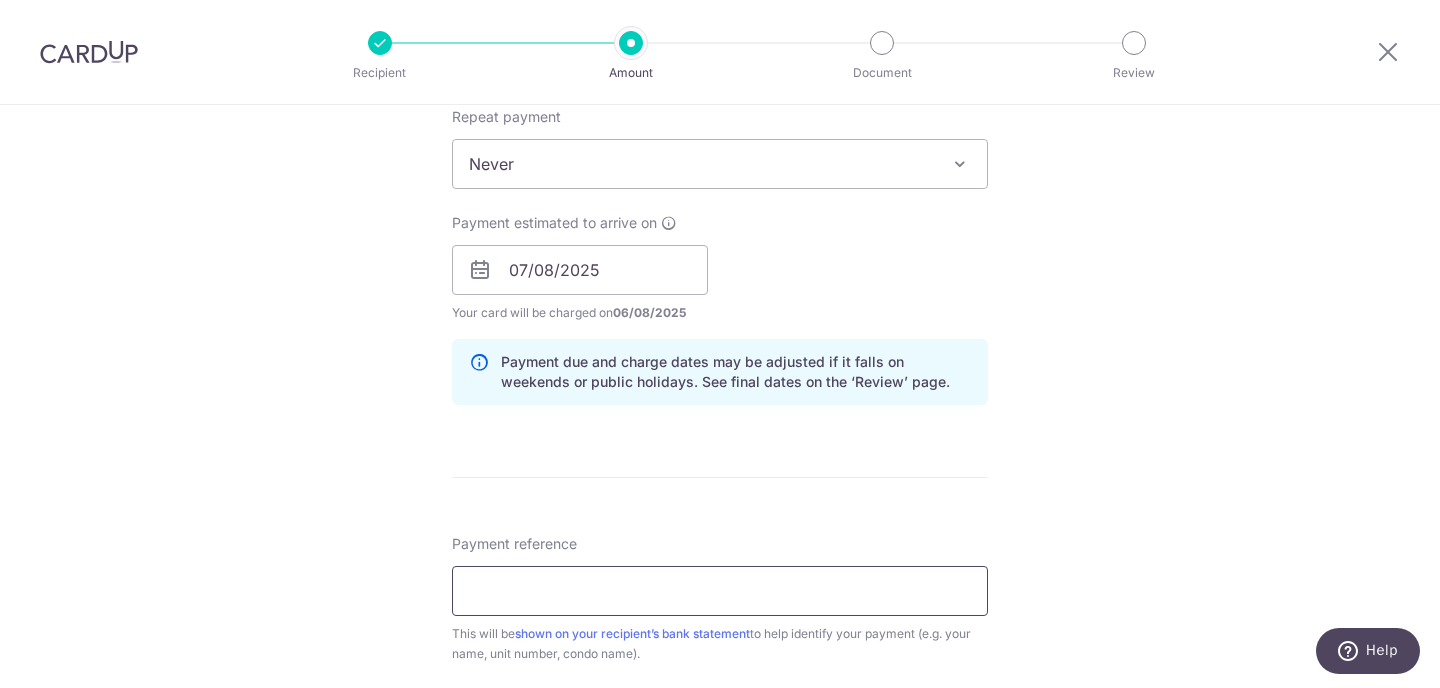 click on "Payment reference" at bounding box center [720, 591] 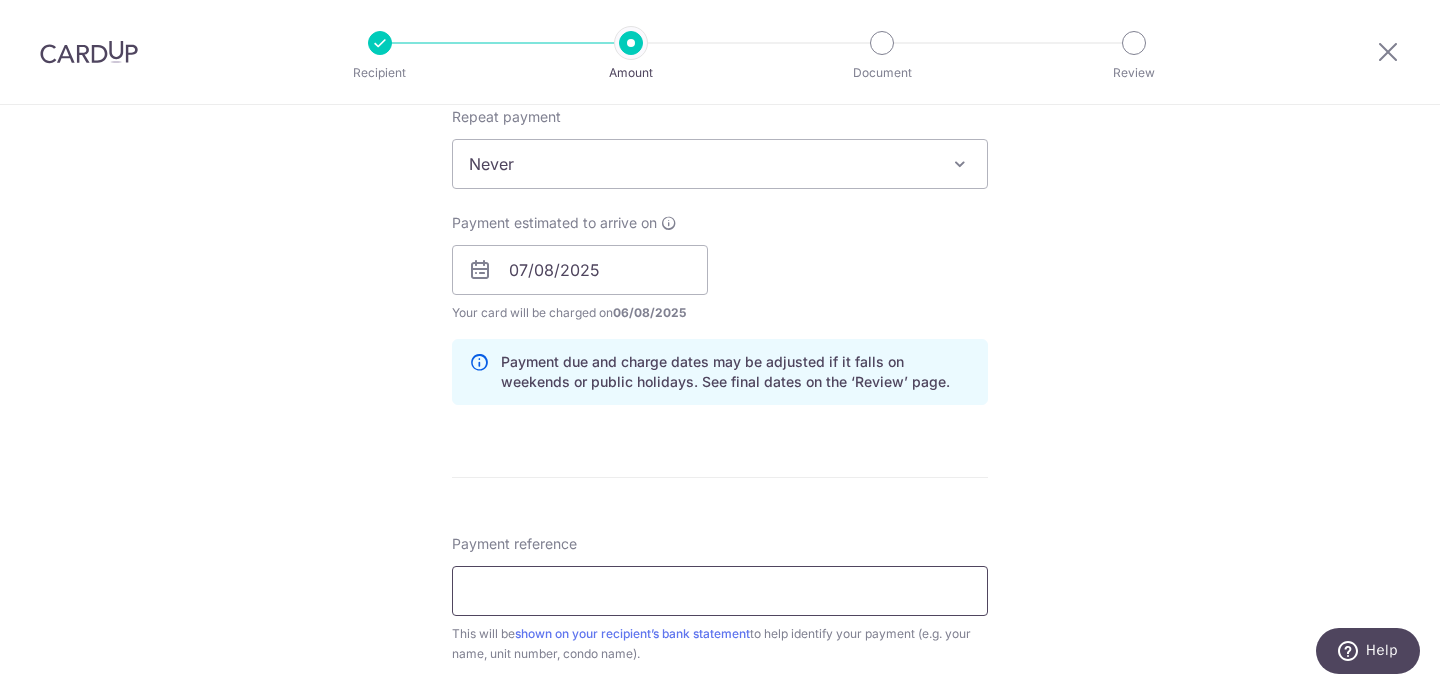 type on "Rent Blk 5 0402" 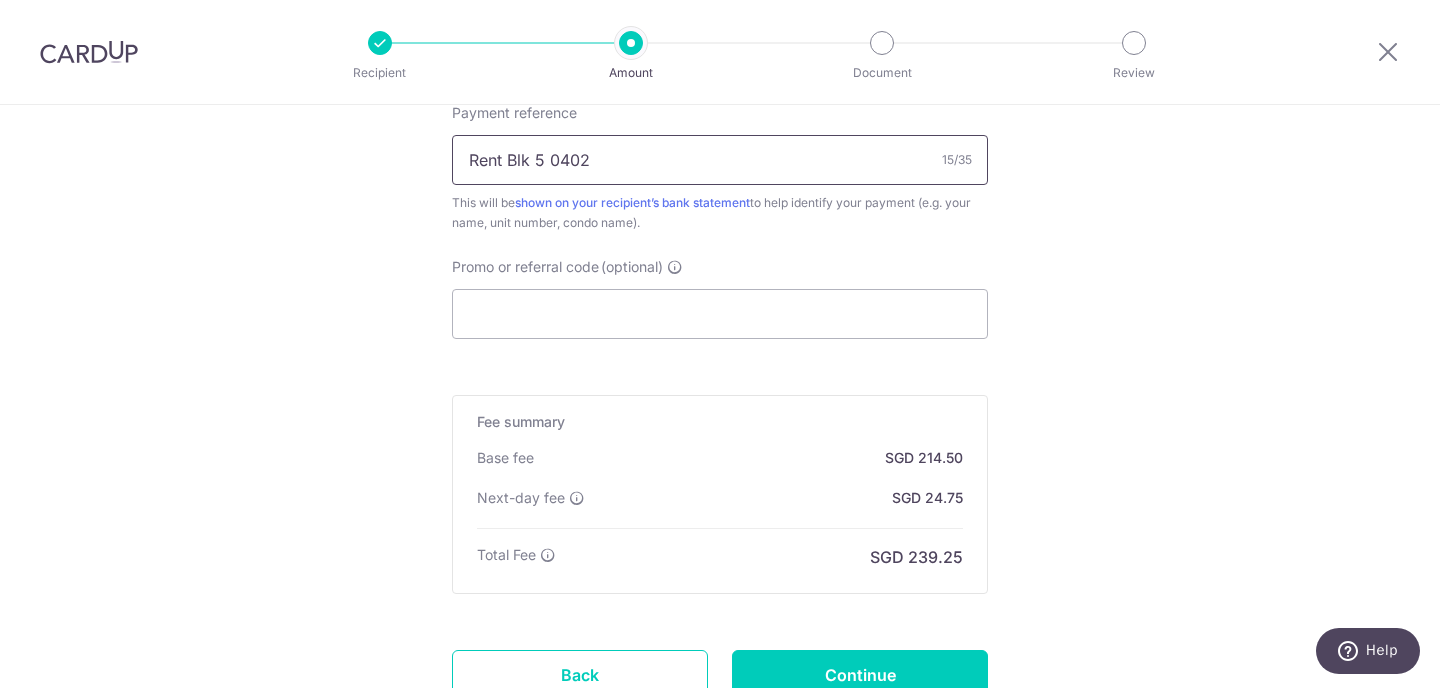 scroll, scrollTop: 1405, scrollLeft: 0, axis: vertical 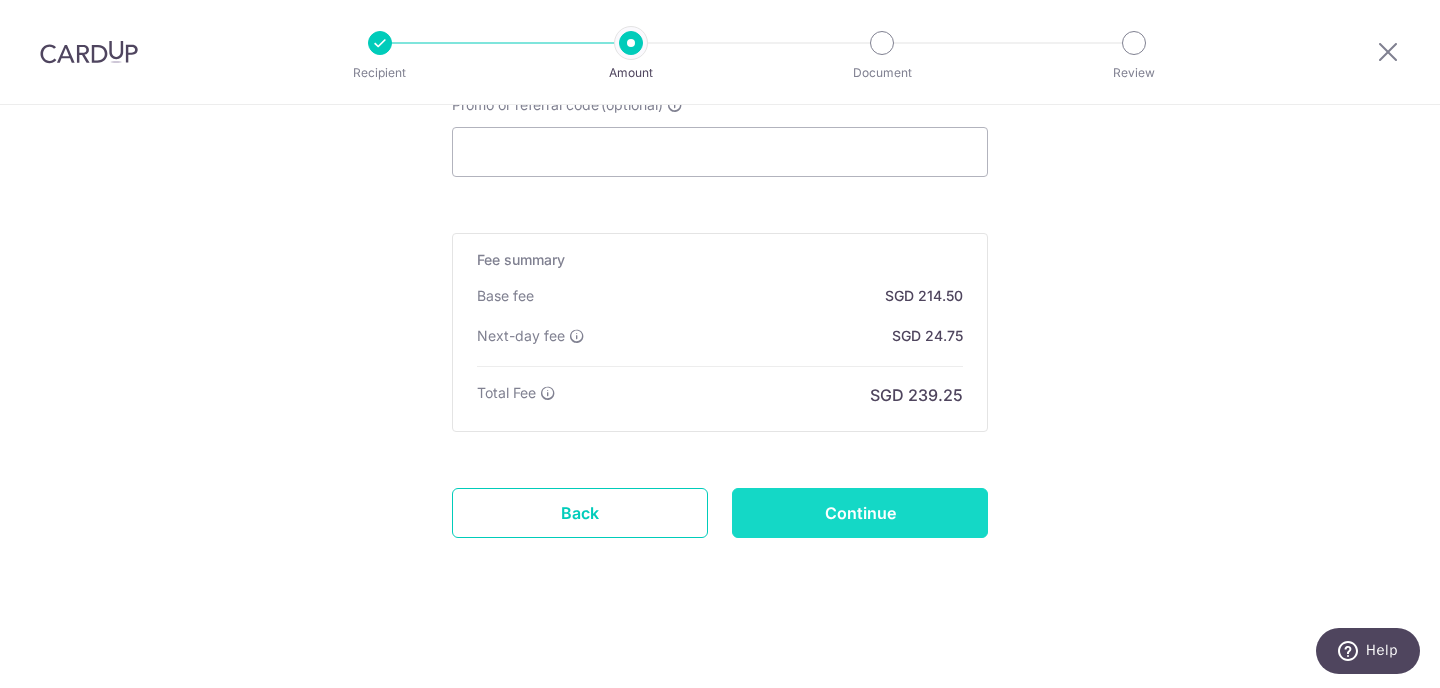 click on "Continue" at bounding box center [860, 513] 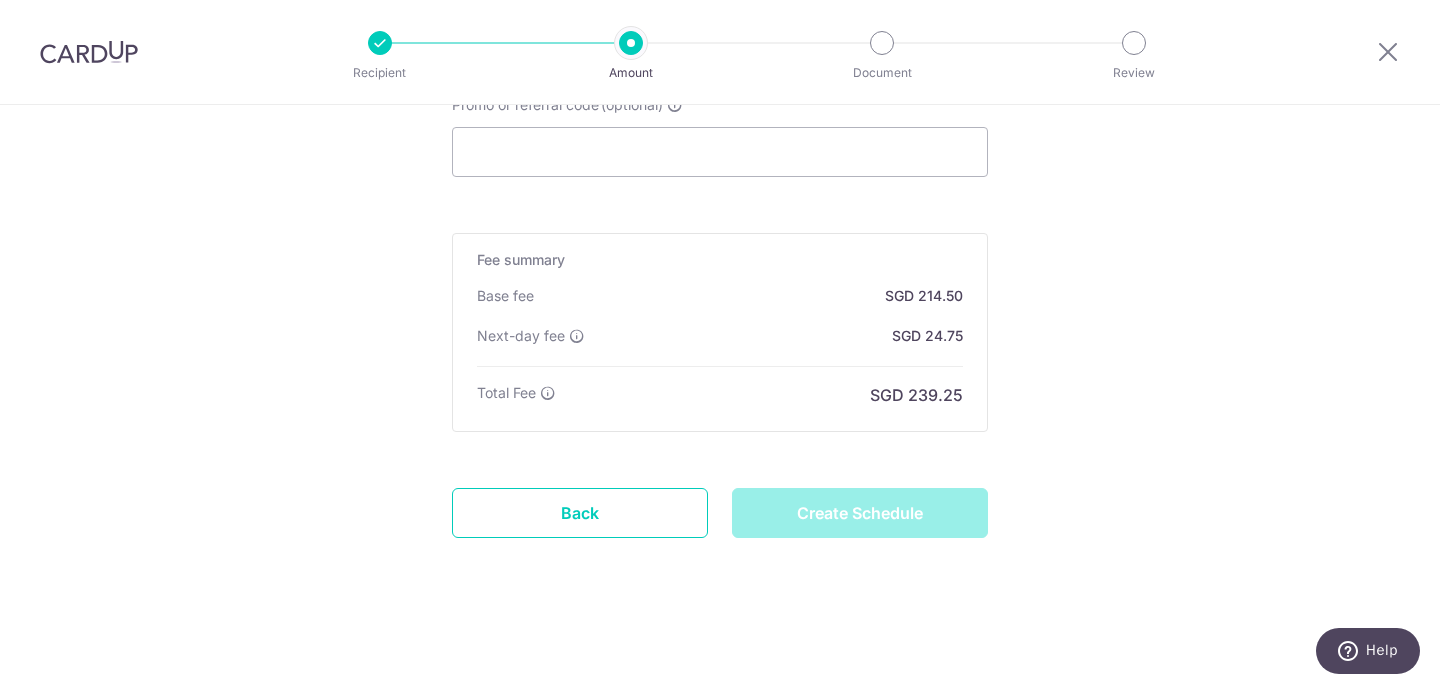 scroll, scrollTop: 0, scrollLeft: 0, axis: both 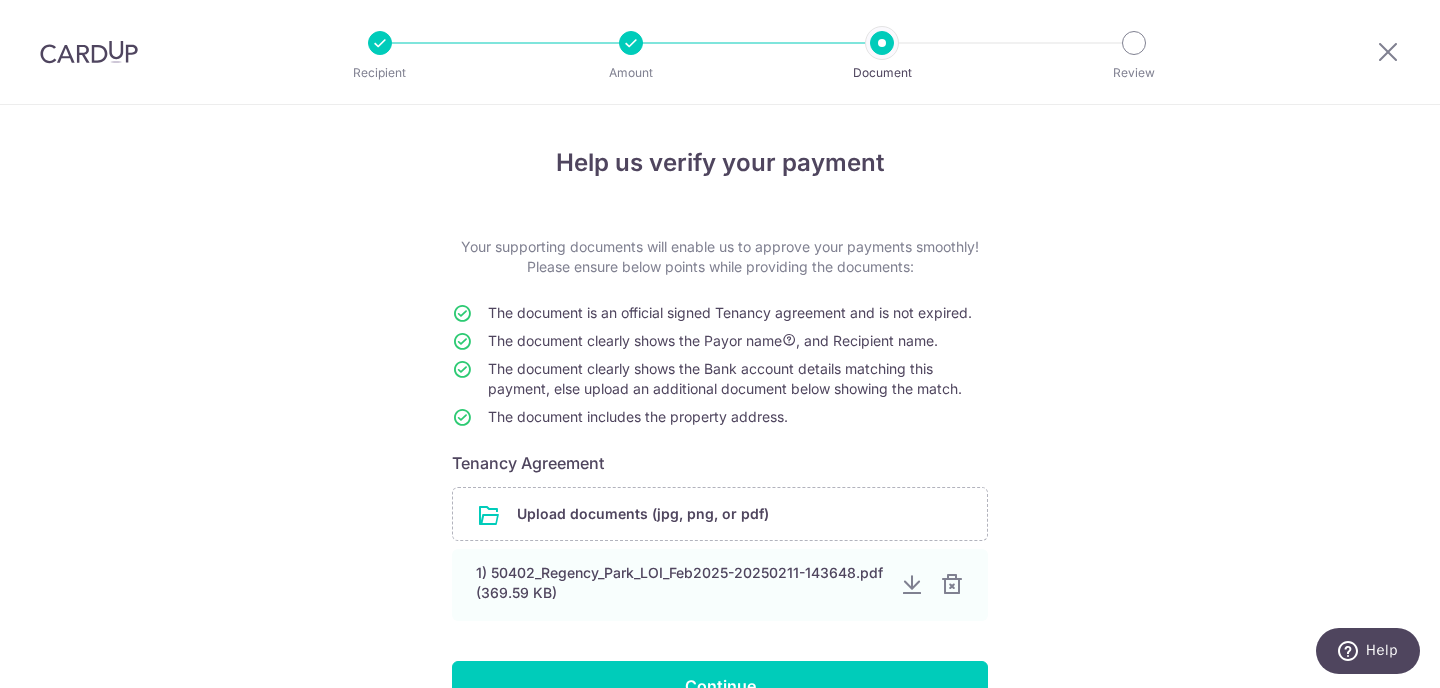 click at bounding box center (89, 52) 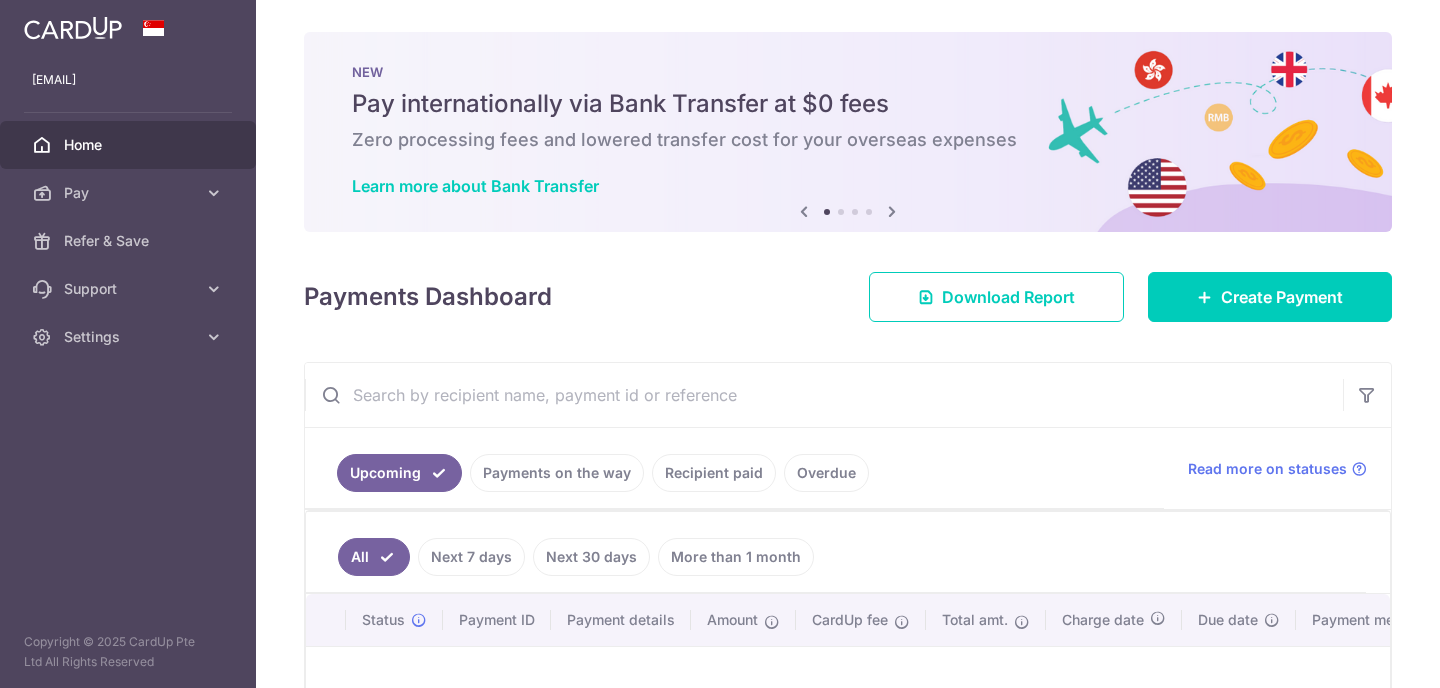 scroll, scrollTop: 0, scrollLeft: 0, axis: both 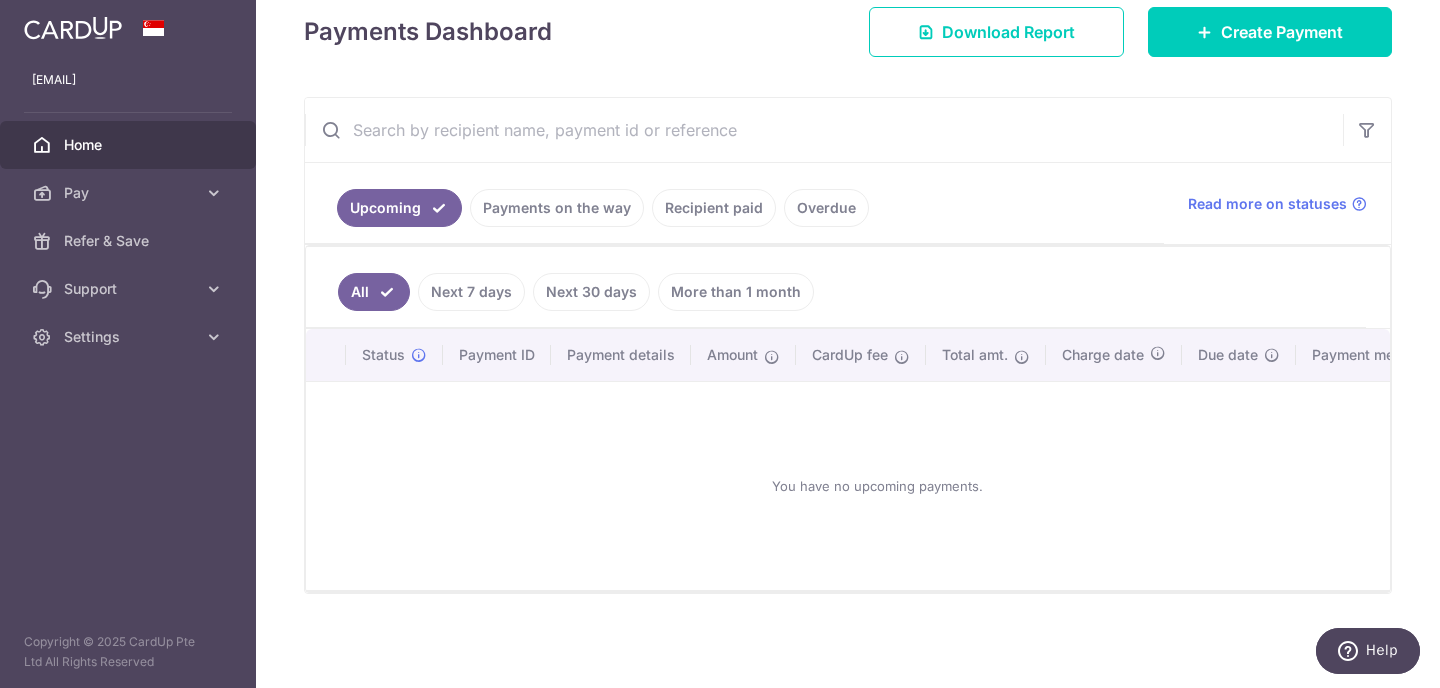 click on "Payments on the way" at bounding box center (557, 208) 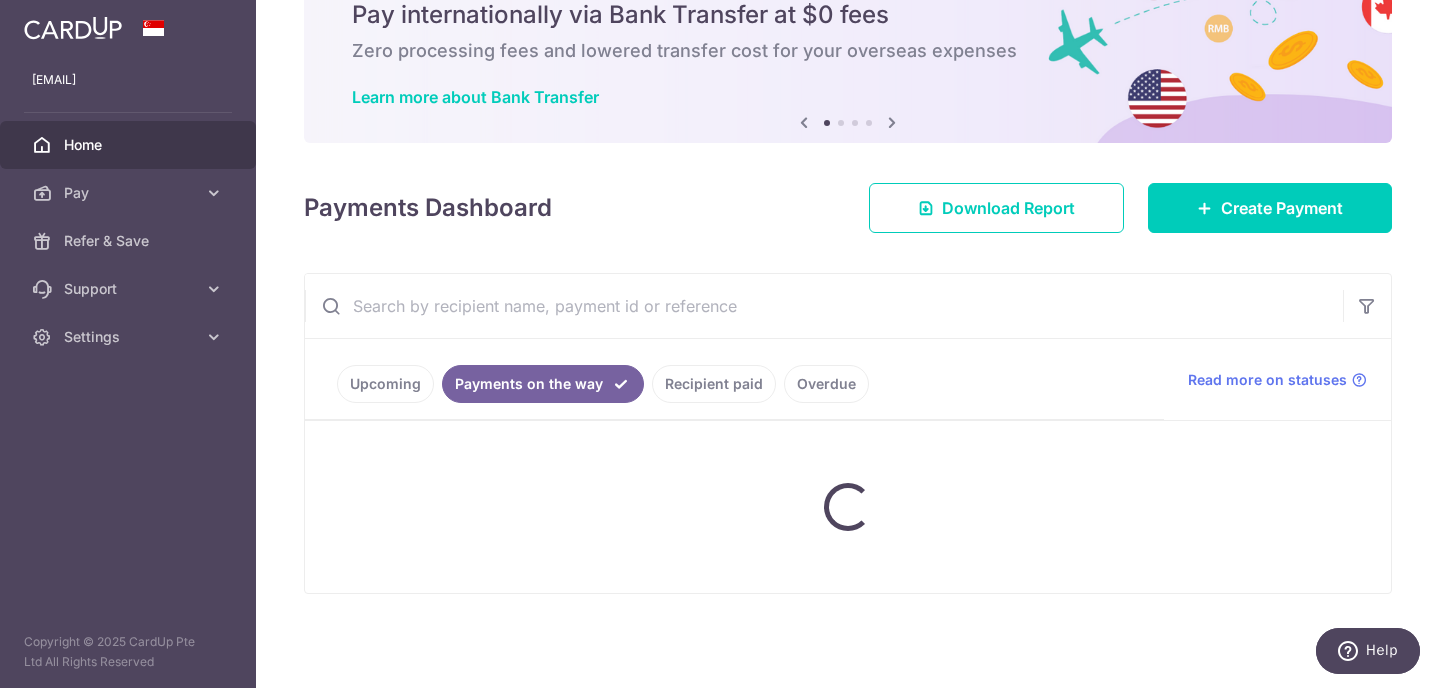 scroll, scrollTop: 44, scrollLeft: 0, axis: vertical 